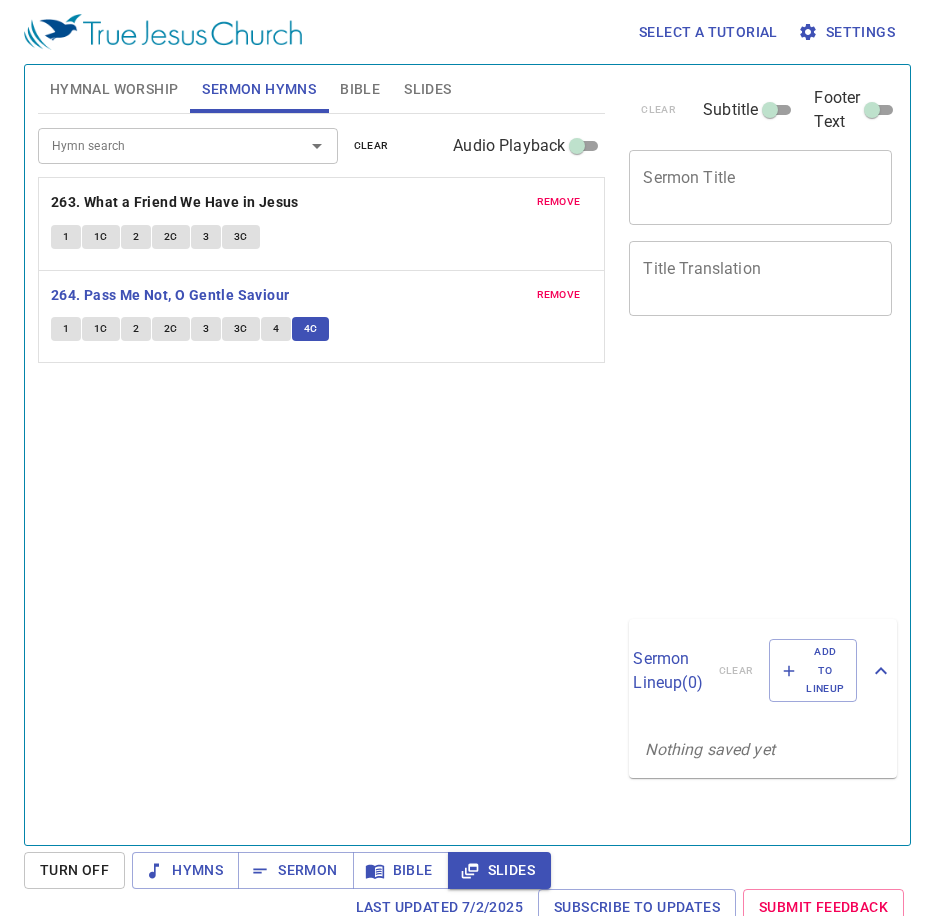 scroll, scrollTop: 9, scrollLeft: 0, axis: vertical 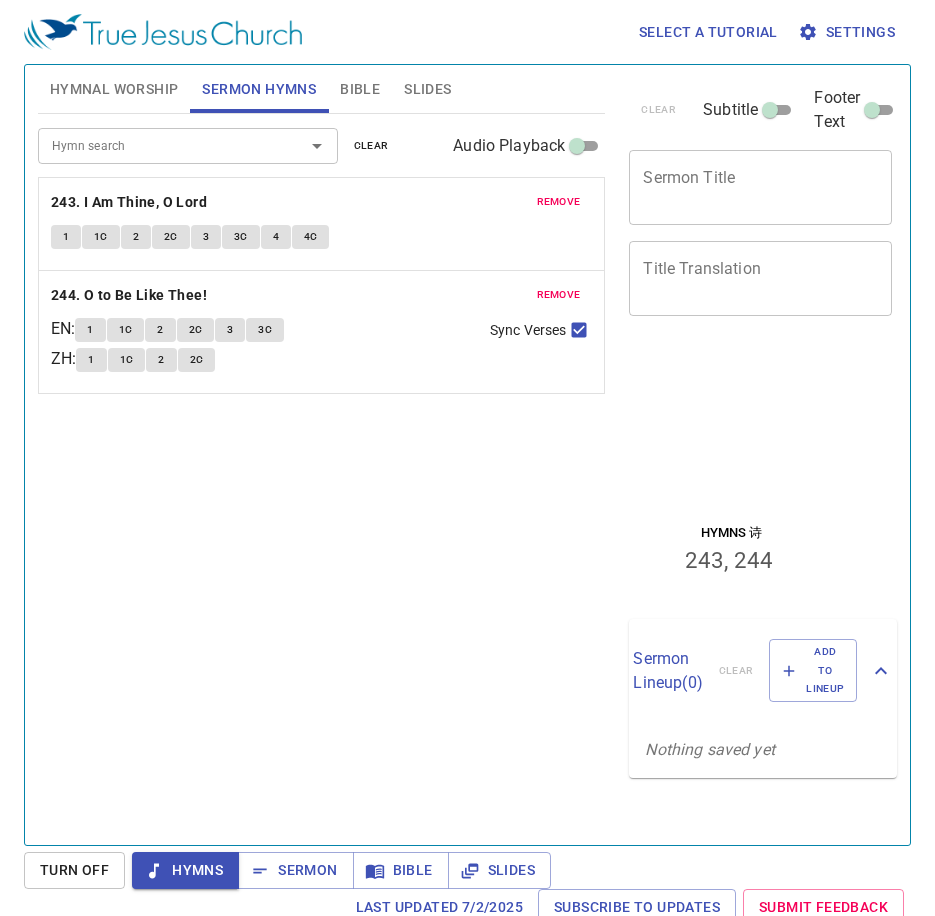 click on "remove 243. I Am Thine, O Lord   1 1C 2 2C 3 3C 4 4C remove 244. O to Be Like Thee!   EN :   1 1C 2 2C 3 3C ZH :   1 1C 2 2C Sync Verses" at bounding box center [322, 239] 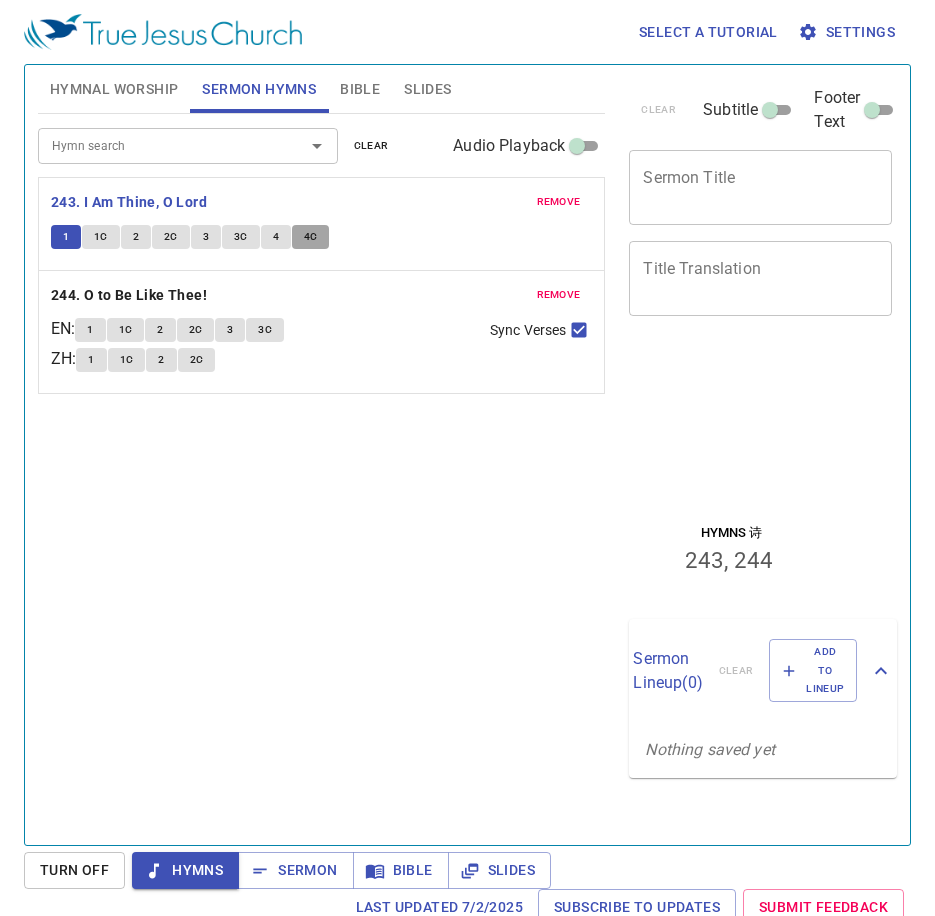 click on "4C" at bounding box center (311, 237) 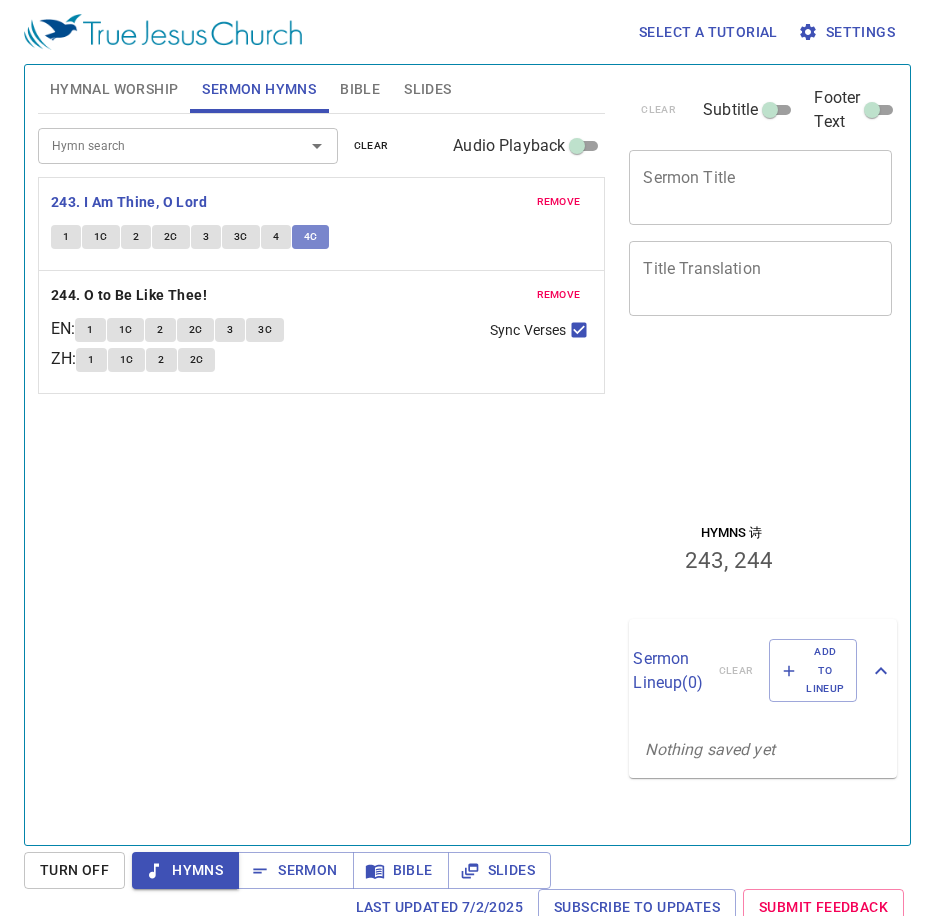 click on "4C" at bounding box center (311, 237) 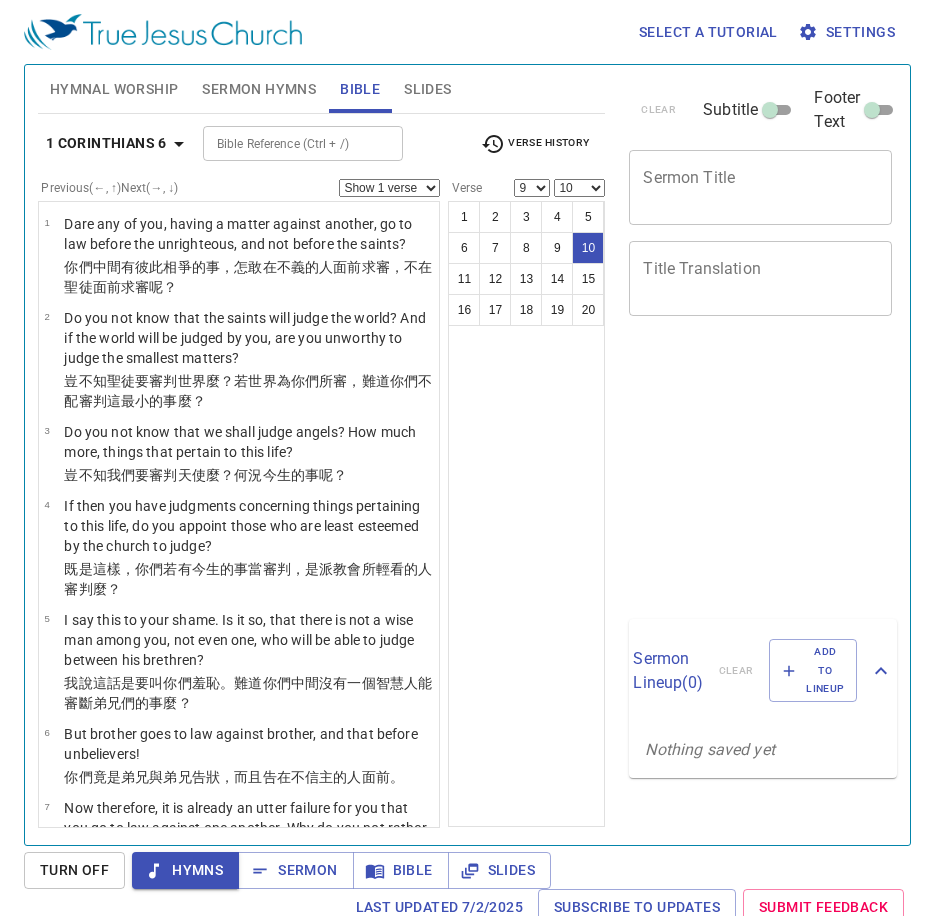 select on "9" 